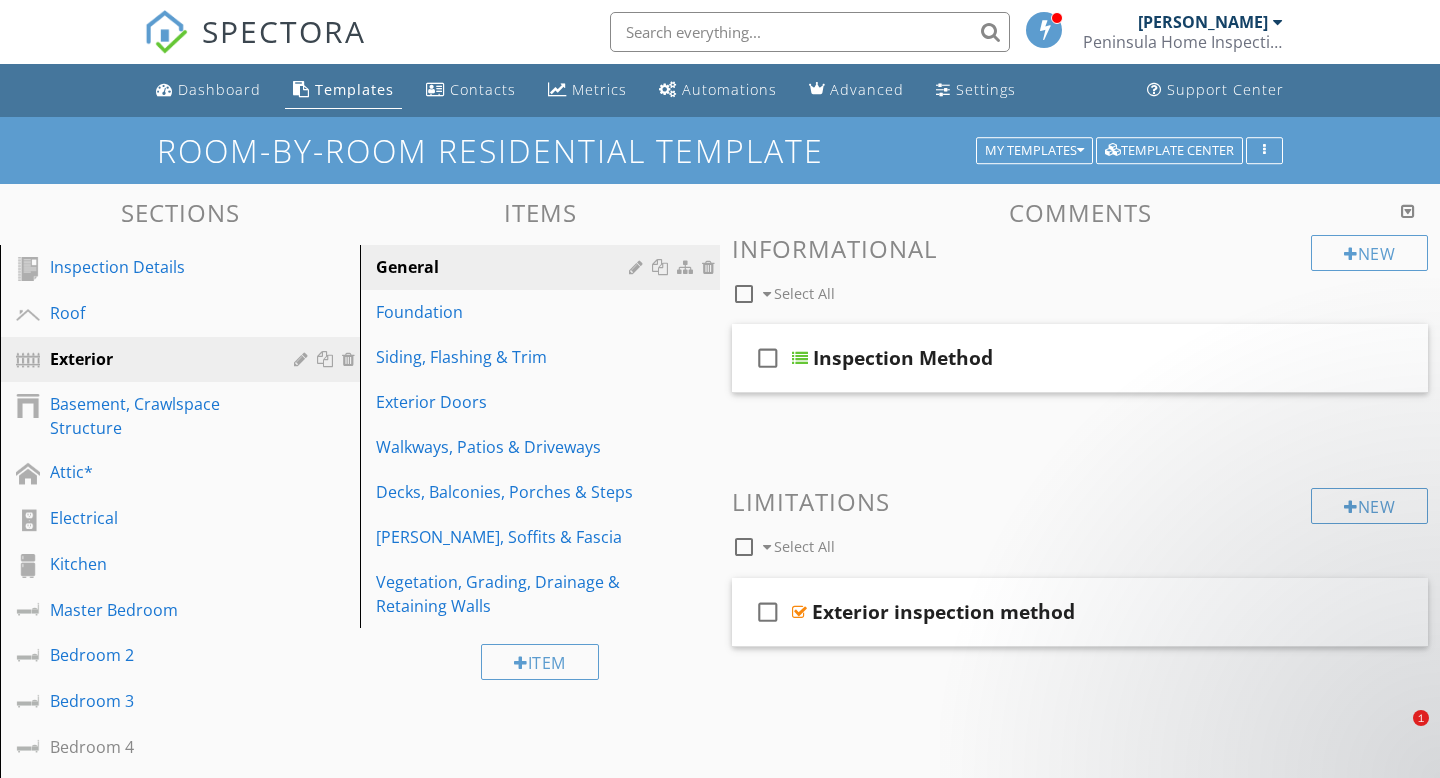 scroll, scrollTop: 84, scrollLeft: 0, axis: vertical 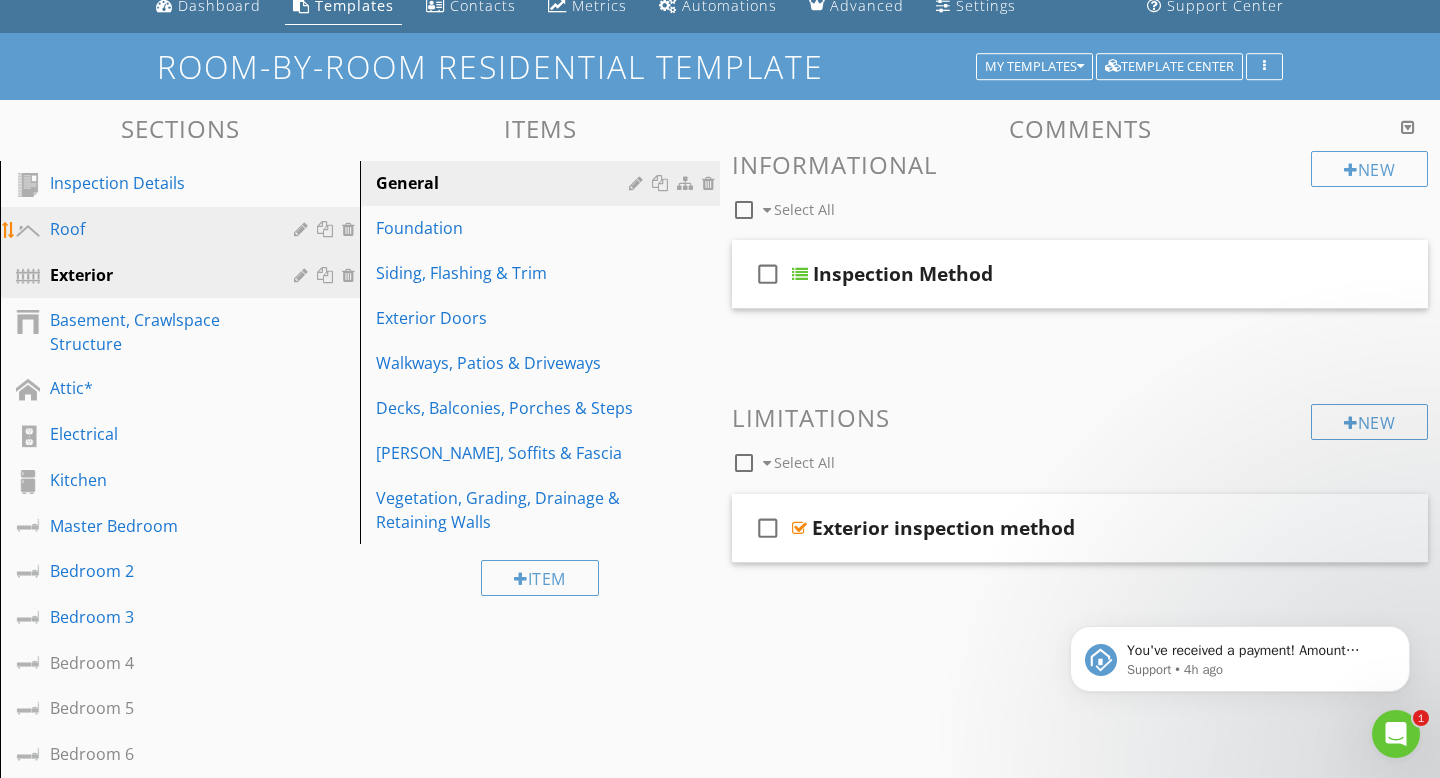 click on "Roof" at bounding box center [157, 229] 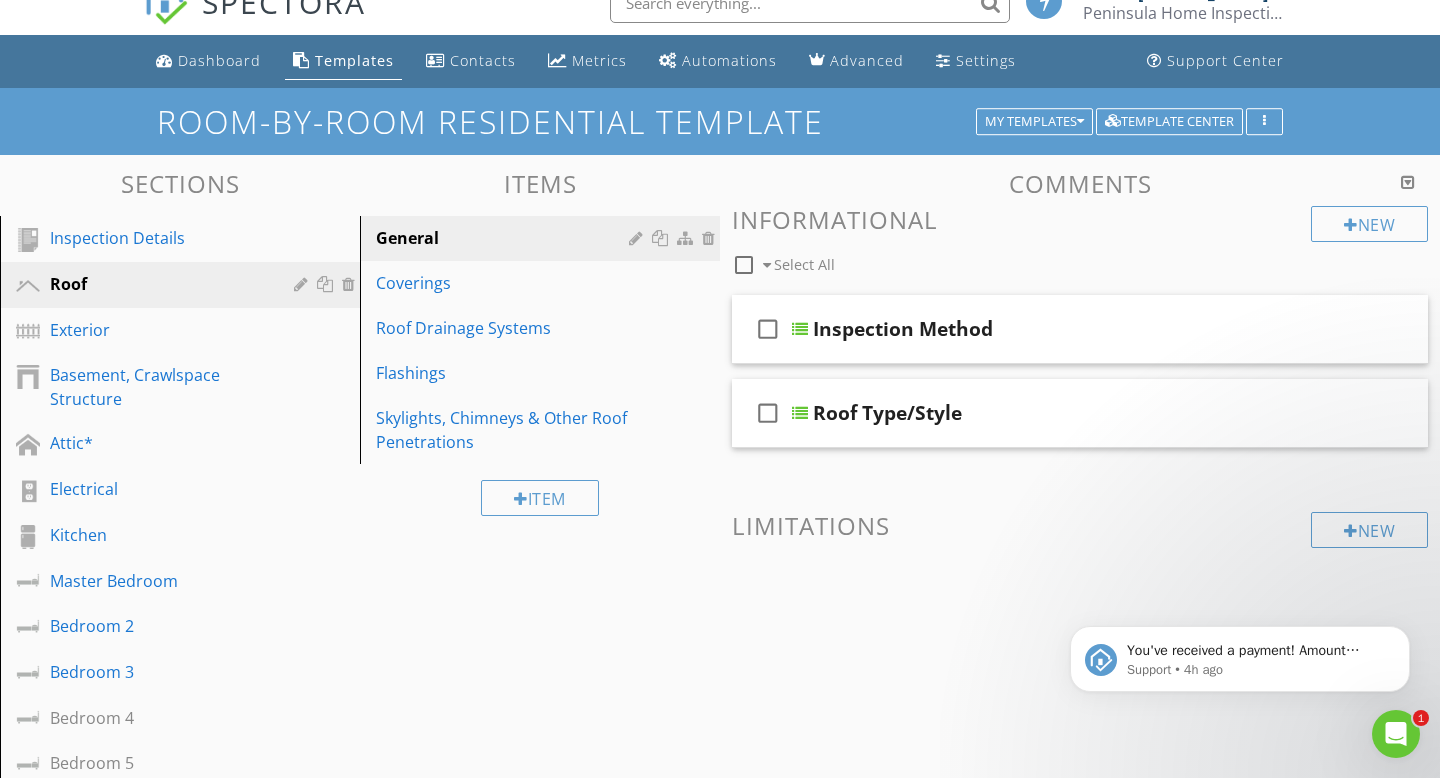 scroll, scrollTop: 0, scrollLeft: 0, axis: both 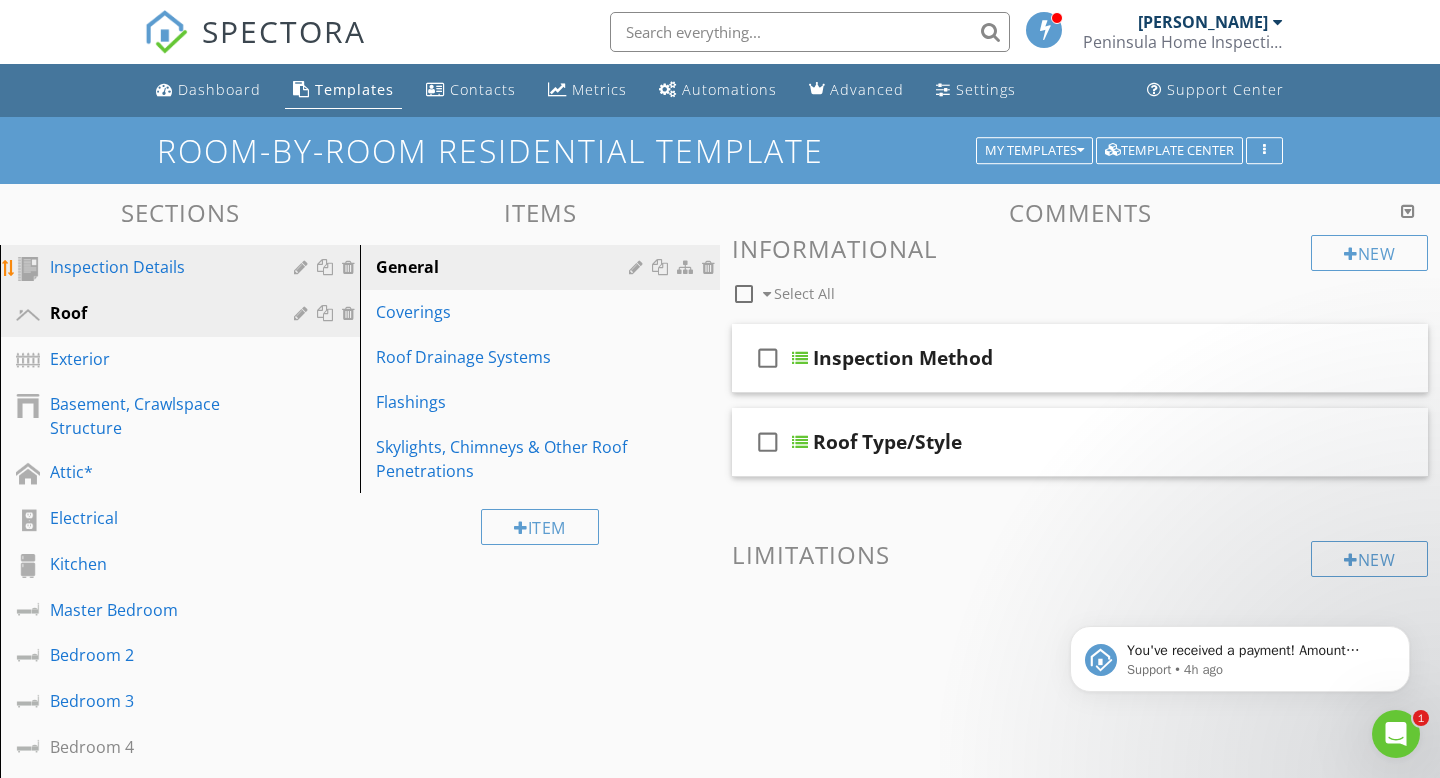 click on "Inspection Details" at bounding box center (157, 267) 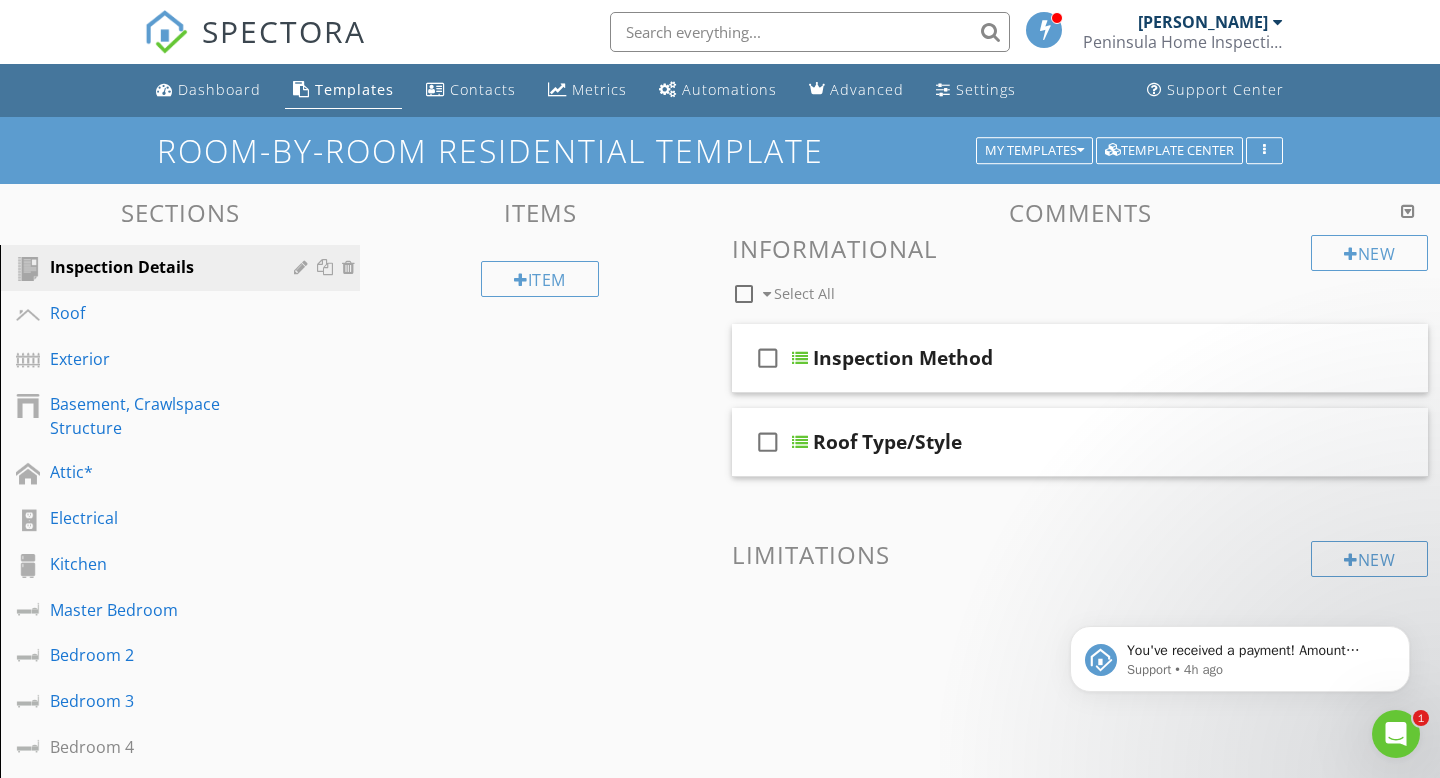 scroll, scrollTop: 21, scrollLeft: 0, axis: vertical 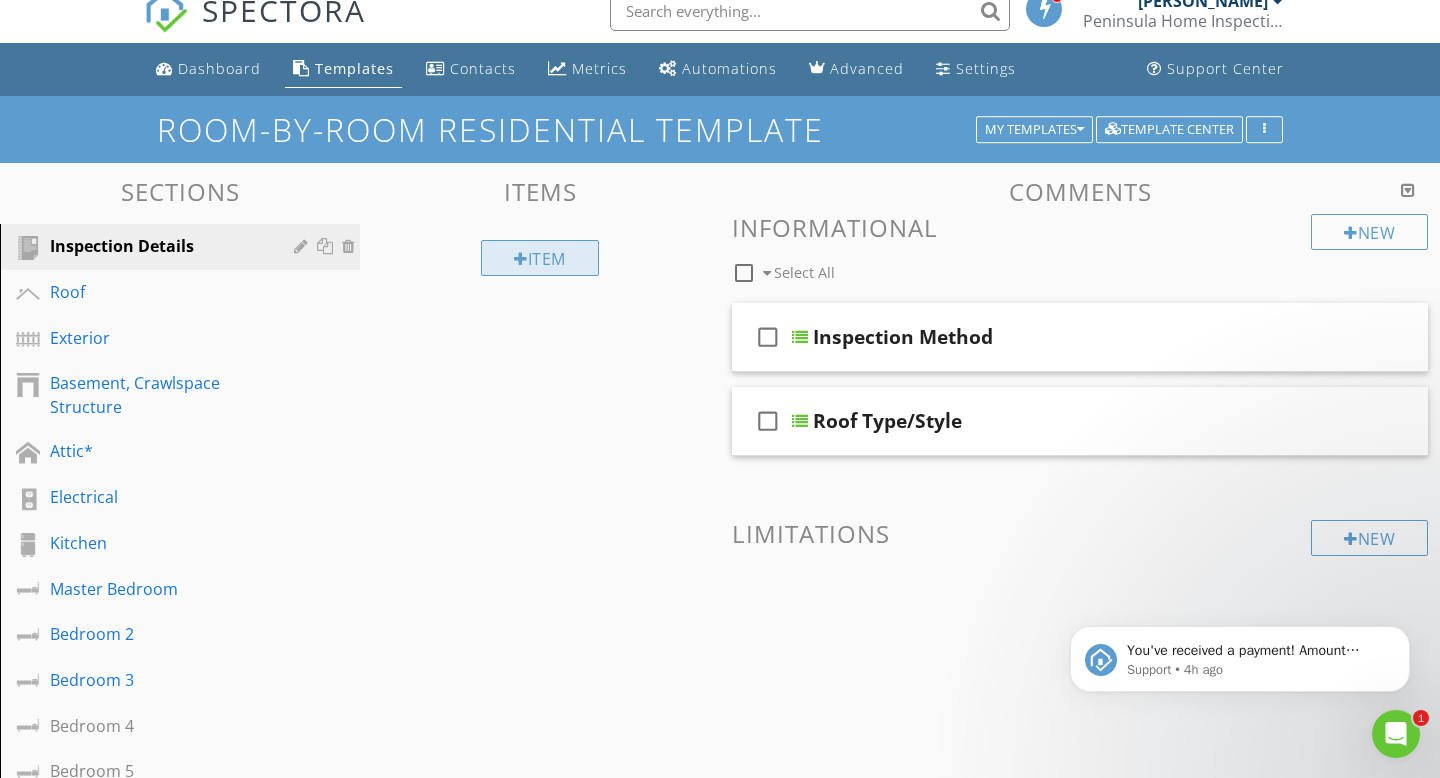 click on "Item" at bounding box center [540, 258] 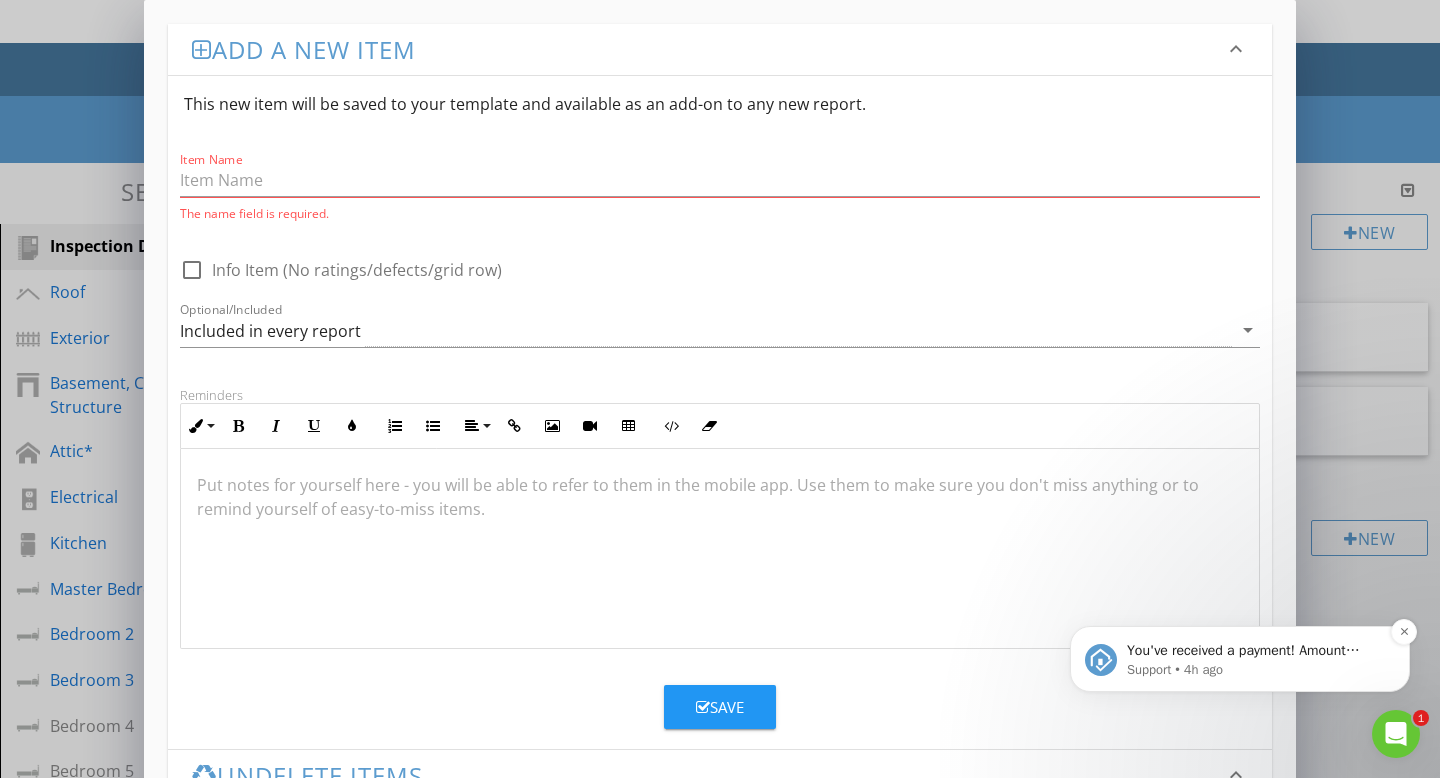 click on "You've received a payment!  Amount  CAD$650.00  Fee  CAD$18.18  Net  CAD$631.82  Transaction #  pi_3RjLphK7snlDGpRF006qFnXT  Inspection  915 Birch Rd, North Saanich, BC V8L 5R9 Payouts to your bank or debit card occur on a daily basis. Each payment usually takes two business days to process. You can view your pending payout amount here. If you have any questions reach out on our chat bubble at app.spectora.com." at bounding box center (1256, 651) 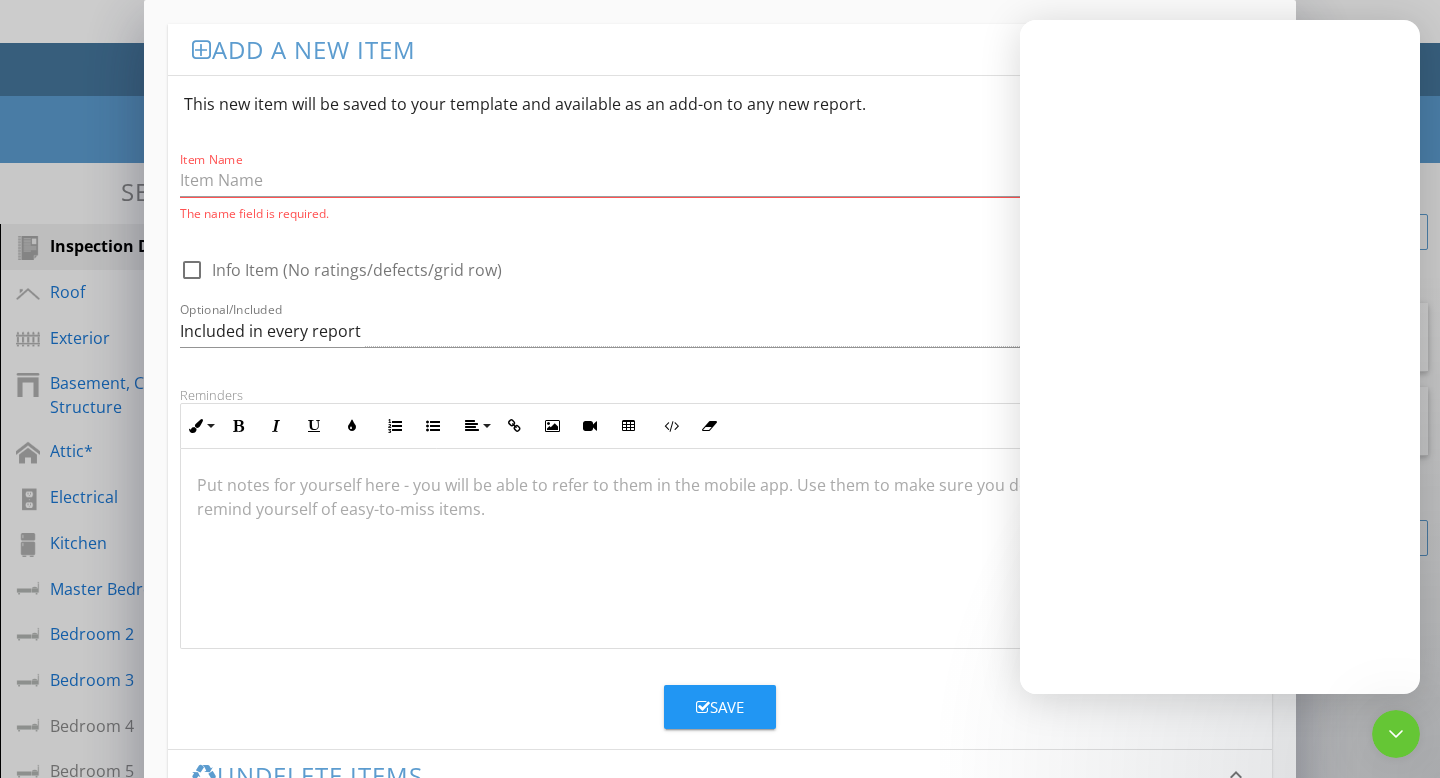 scroll, scrollTop: 0, scrollLeft: 0, axis: both 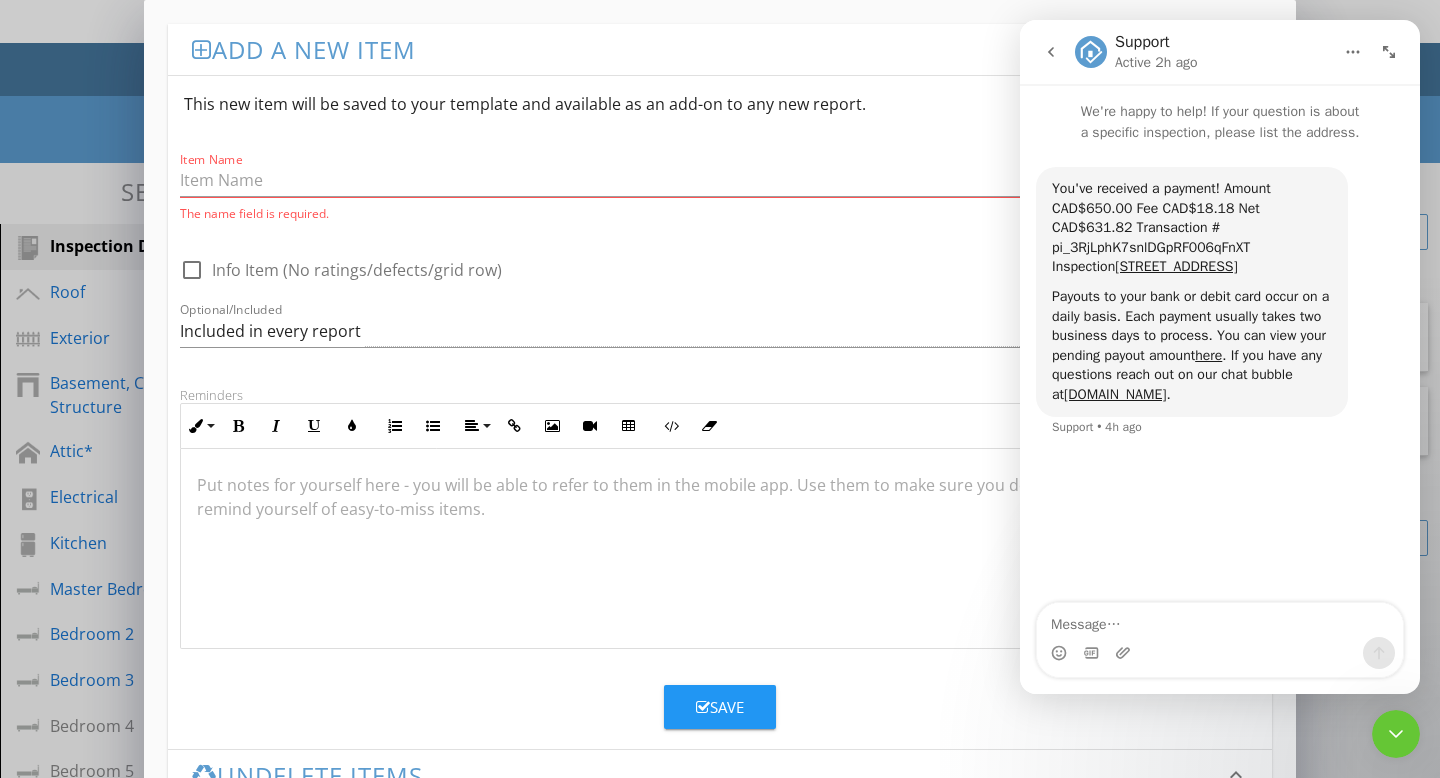 click on "check_box_outline_blank Info Item (No ratings/defects/grid row)   Optional/Included Included in every report arrow_drop_down" at bounding box center [720, 304] 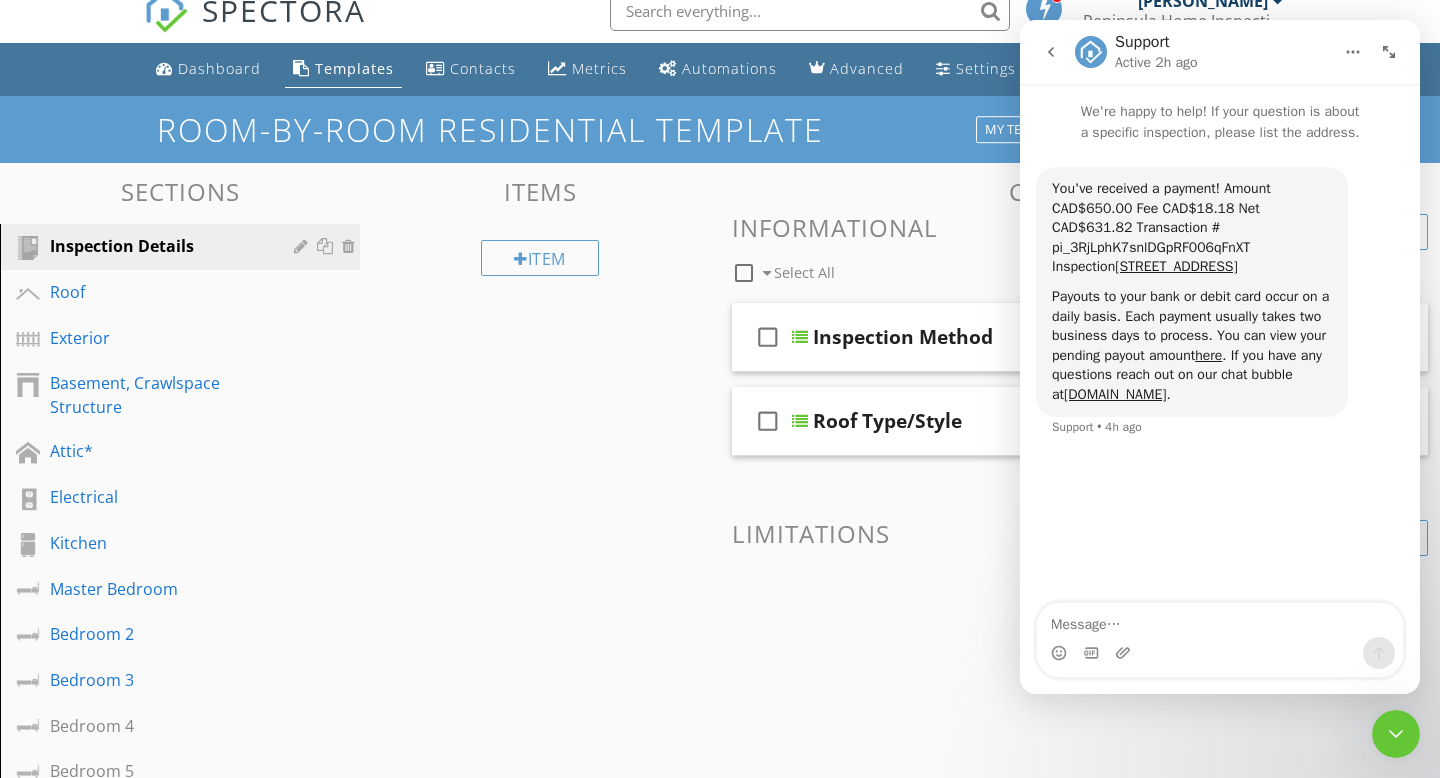 click at bounding box center [720, 389] 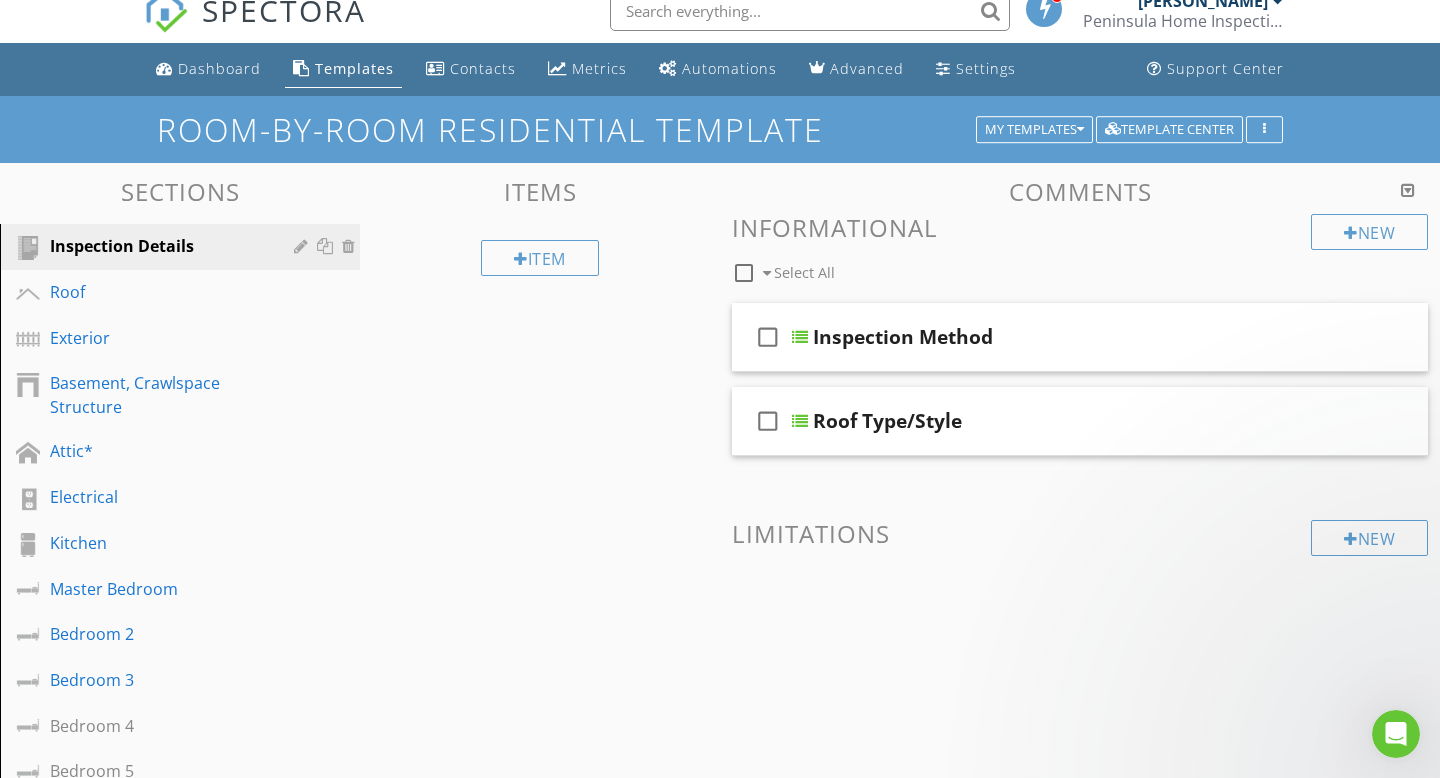 scroll, scrollTop: 0, scrollLeft: 0, axis: both 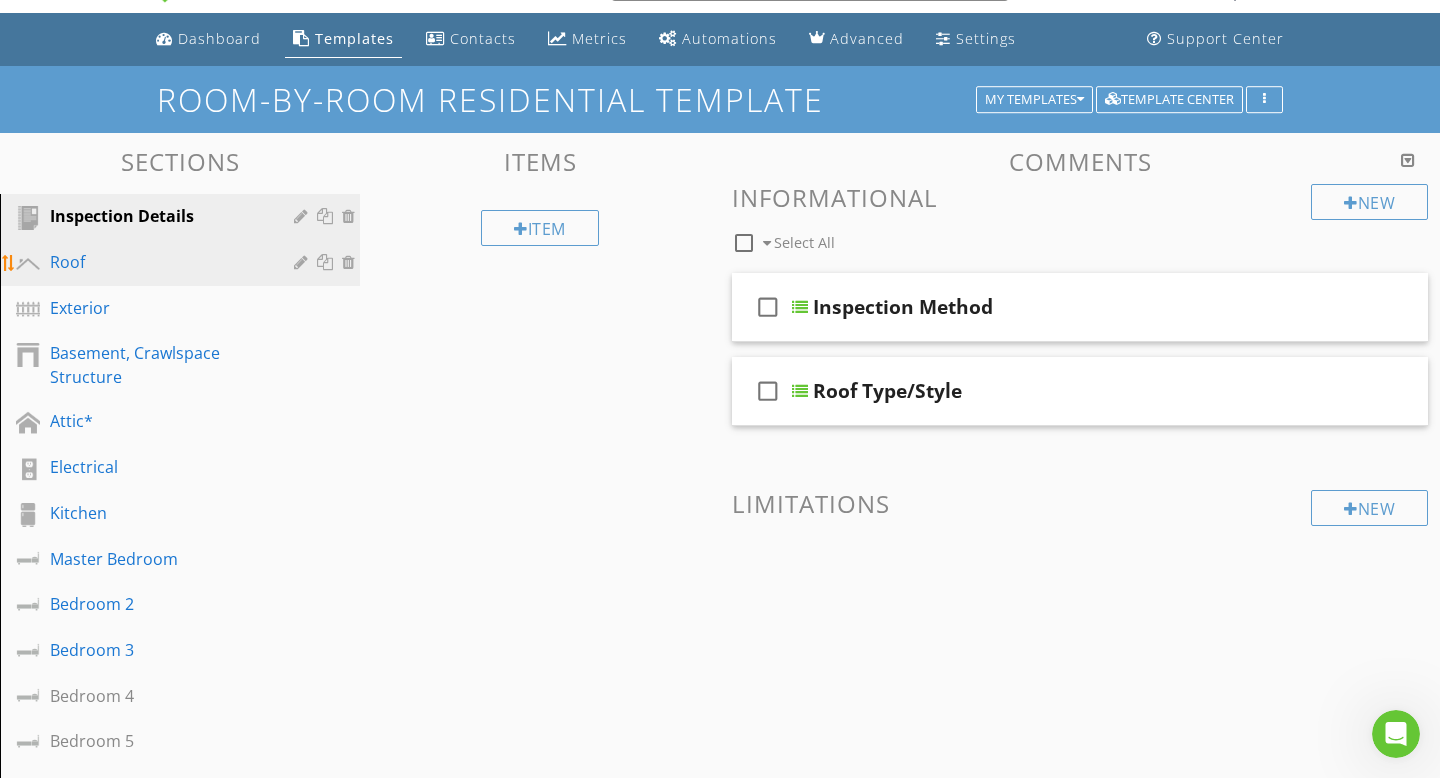 click on "Roof" at bounding box center (157, 262) 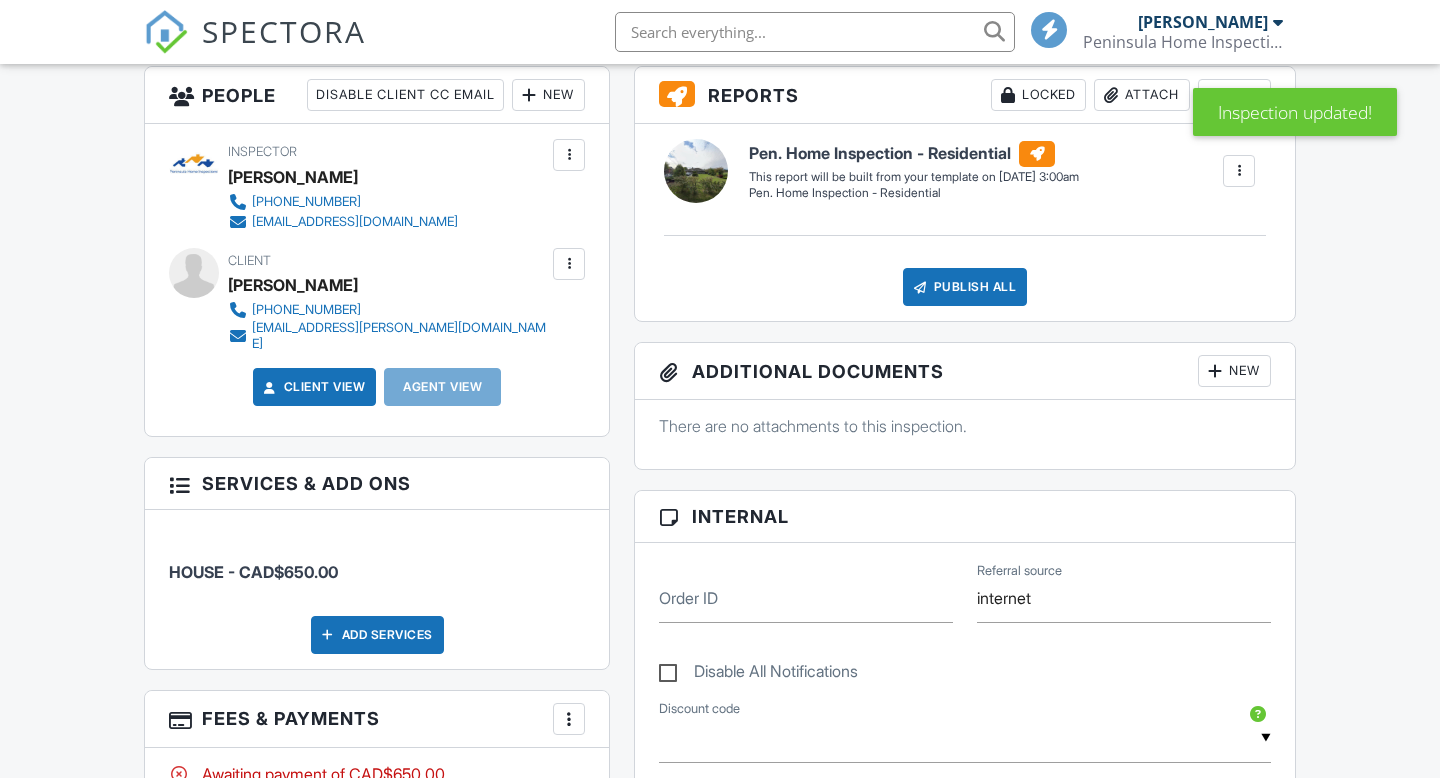 scroll, scrollTop: 661, scrollLeft: 0, axis: vertical 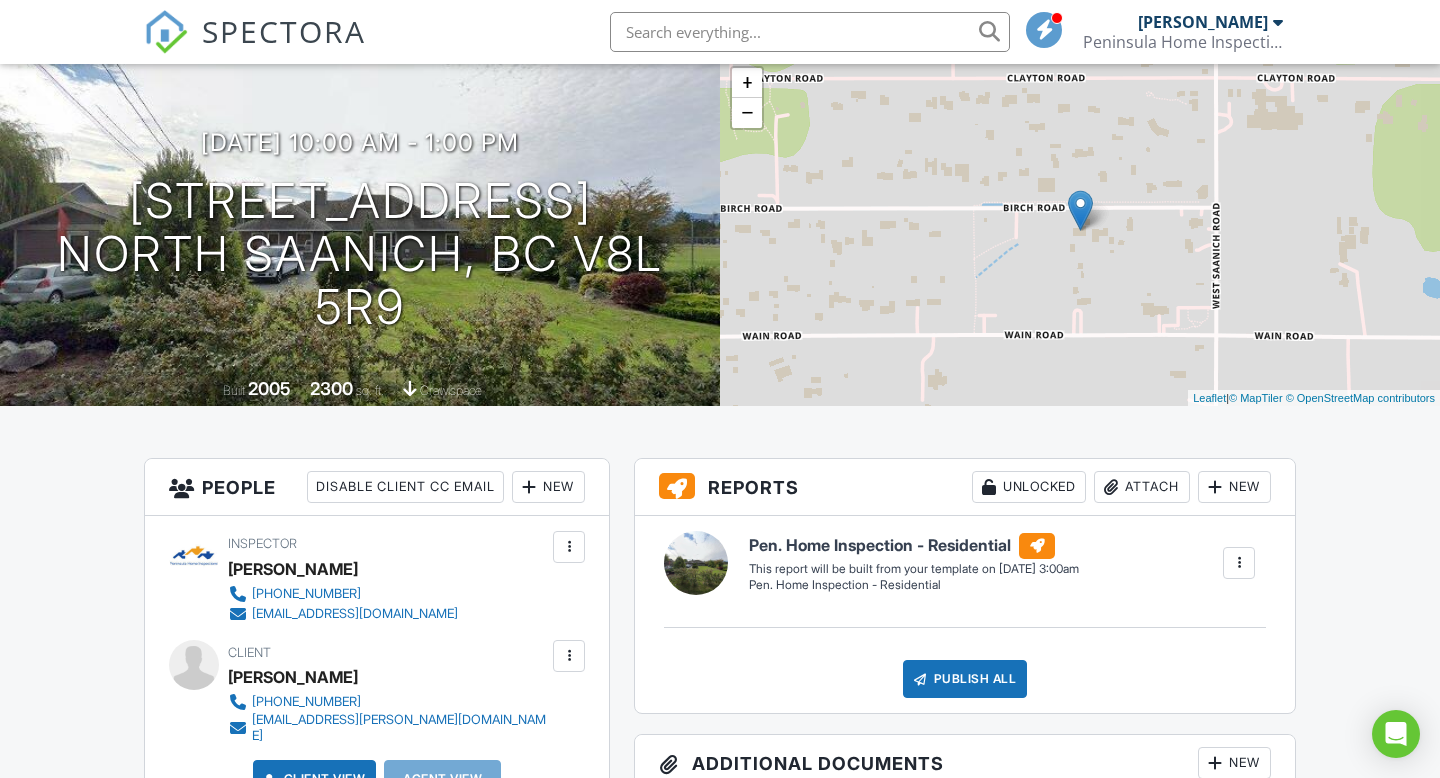 click at bounding box center (1239, 563) 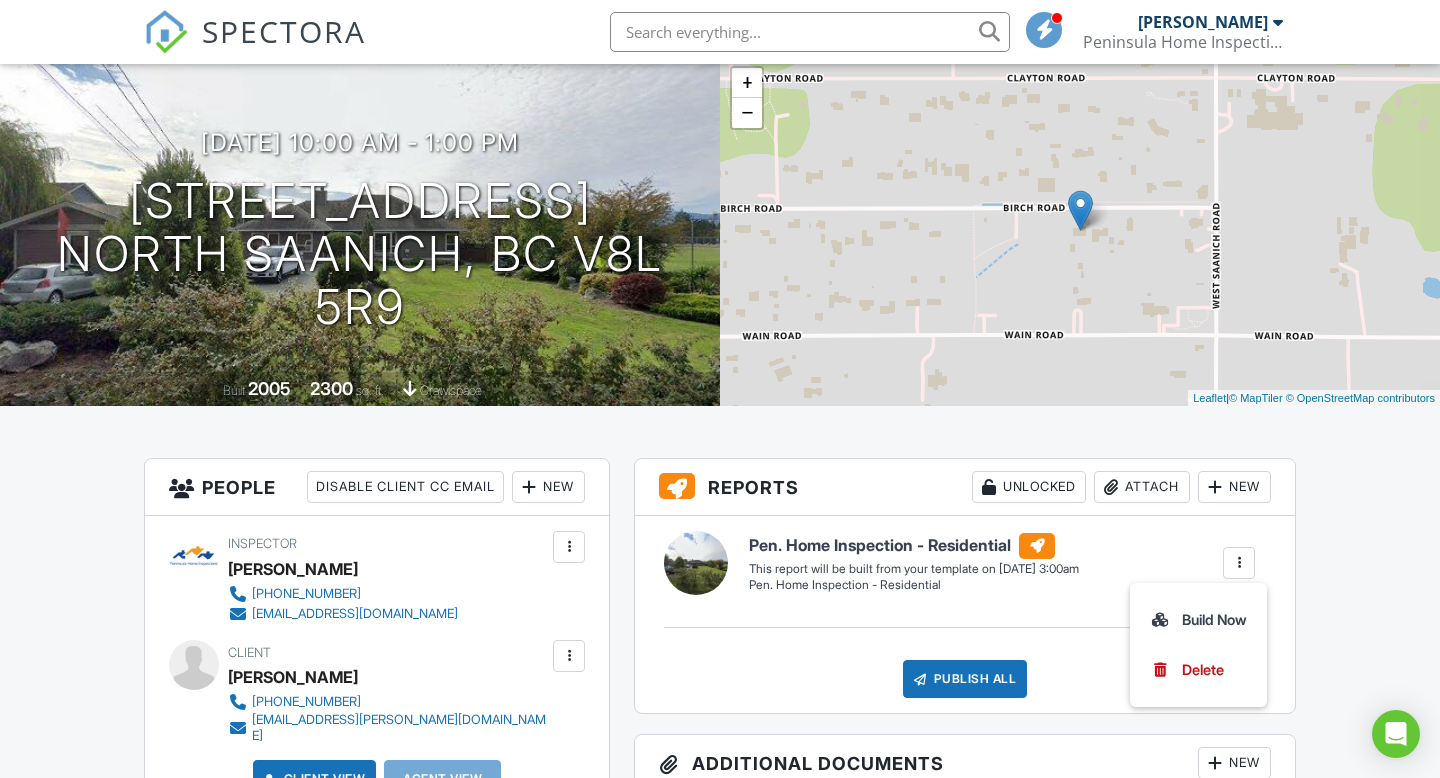 click on "Pen. Home Inspection - Residential
Pen. Home Inspection - Residential
Edit
View
Pen. Home Inspection - Residential
Pen. Home Inspection - Residential
This report will be built from your template on [DATE]  3:00am
Quick Publish
Copy
Build Now
[GEOGRAPHIC_DATA]" at bounding box center (1002, 563) 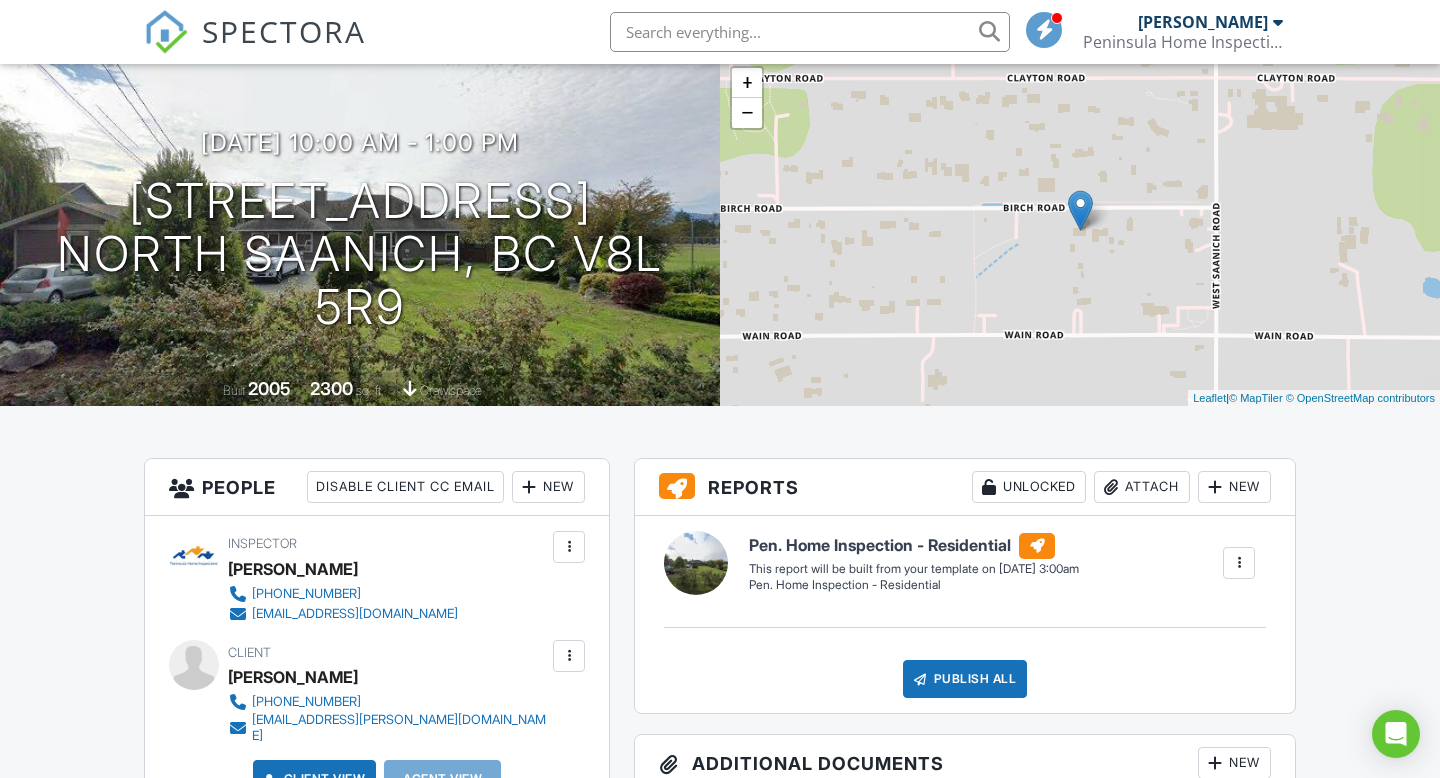 click at bounding box center (1215, 487) 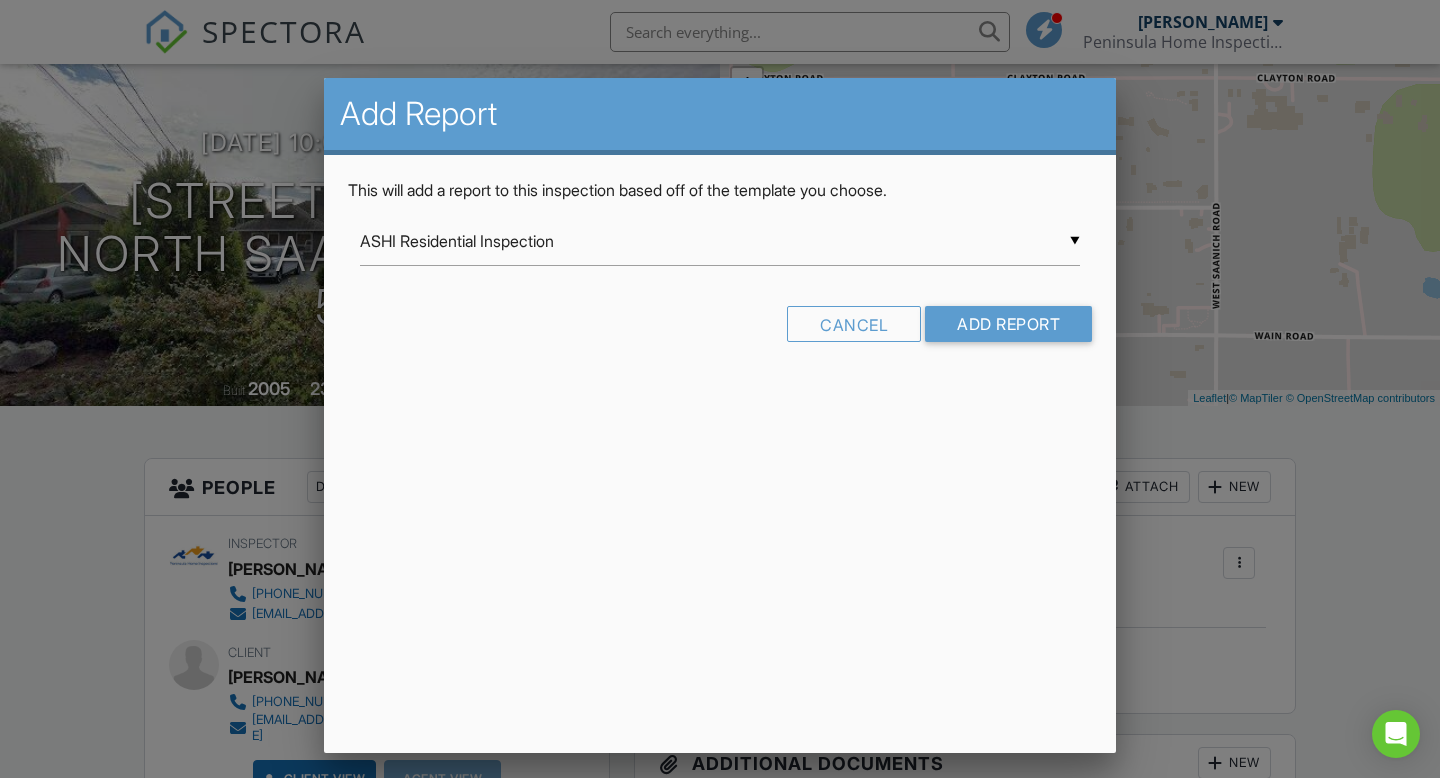 click on "ASHI Residential Inspection" at bounding box center (720, 241) 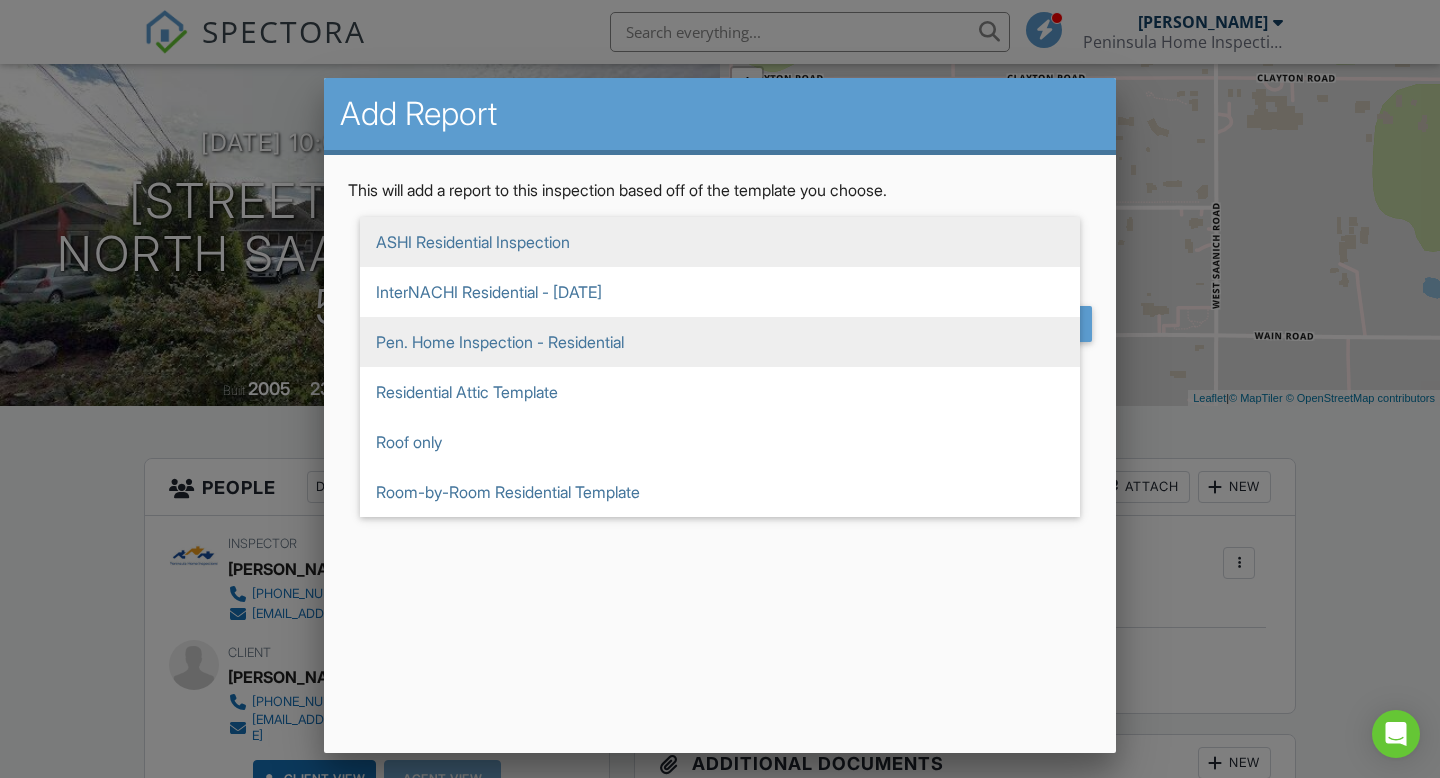 click on "Pen. Home Inspection - Residential" at bounding box center (720, 342) 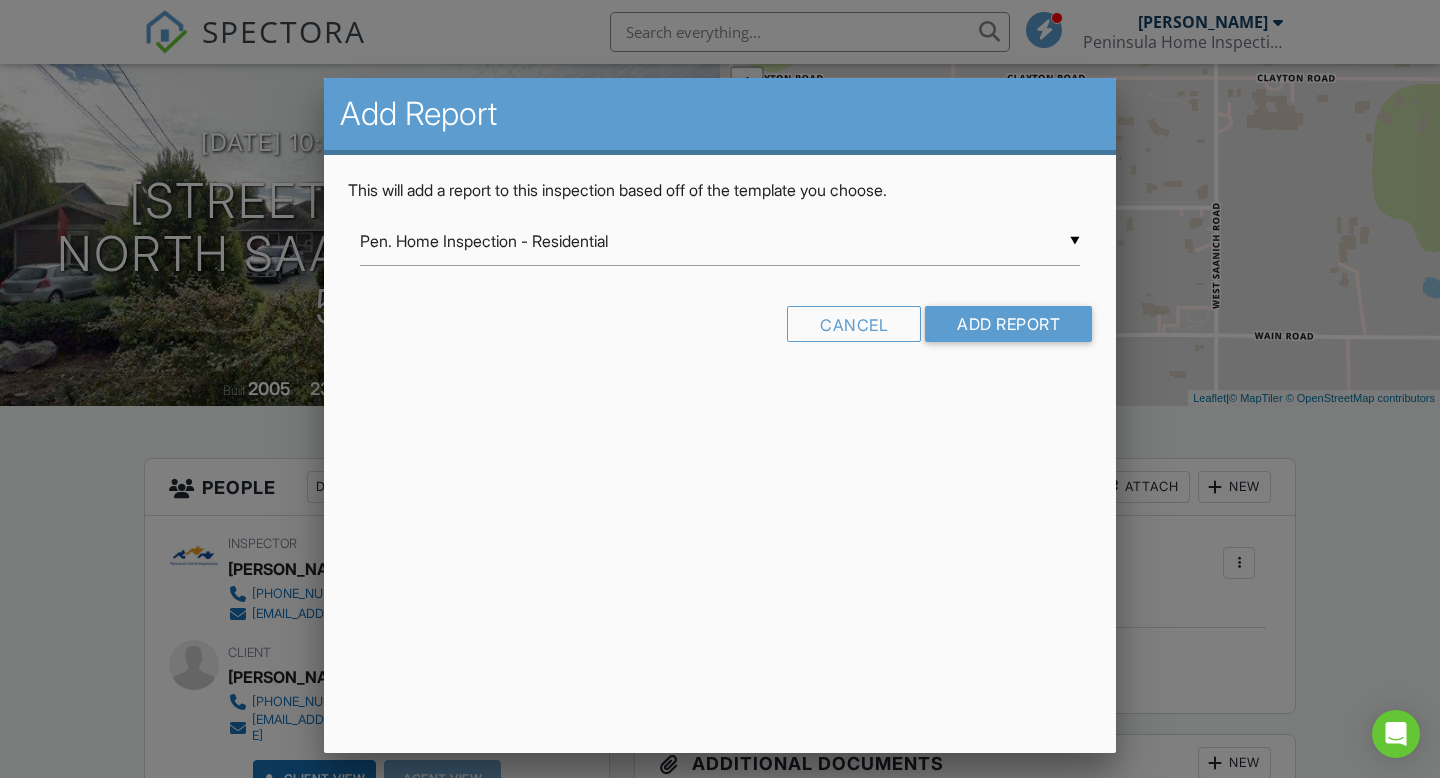 click at bounding box center [720, 386] 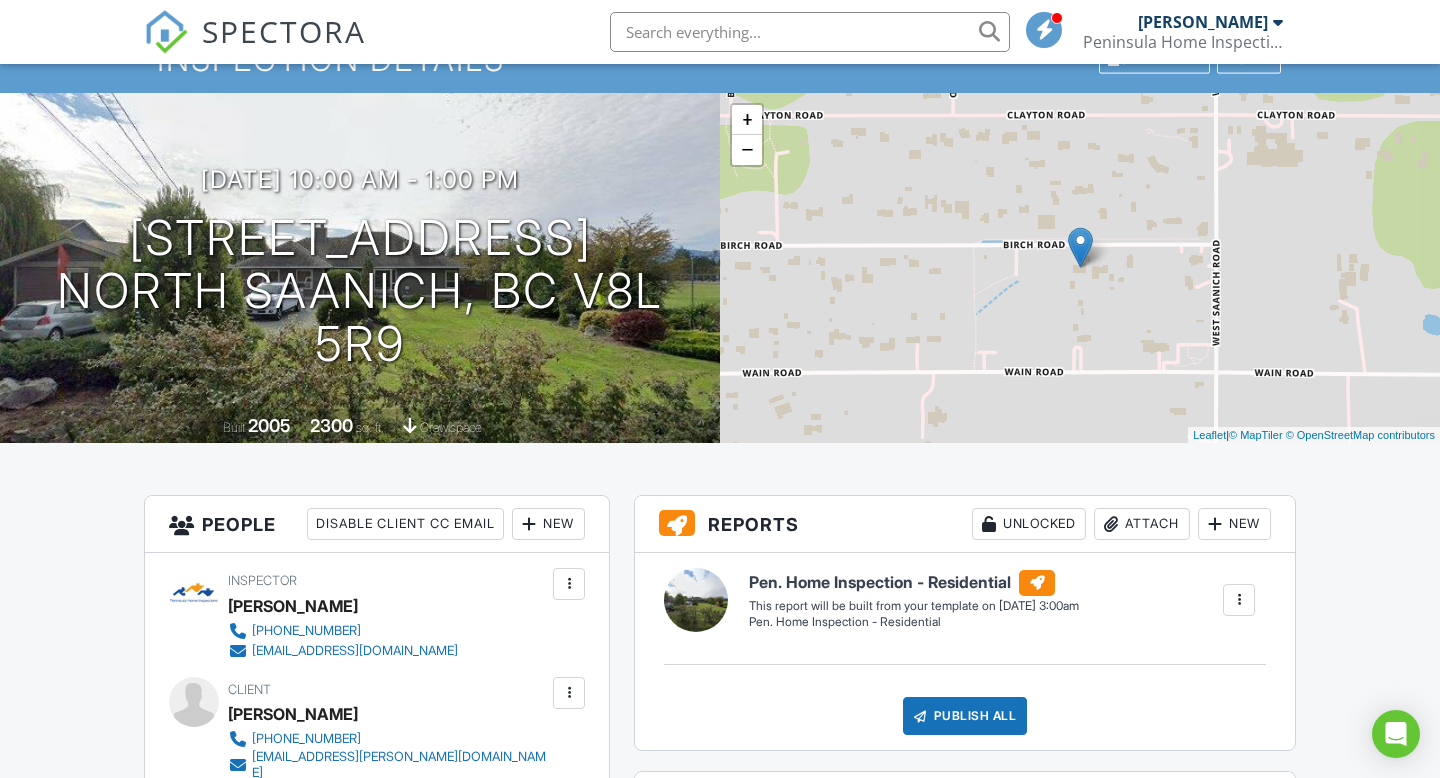 scroll, scrollTop: 96, scrollLeft: 0, axis: vertical 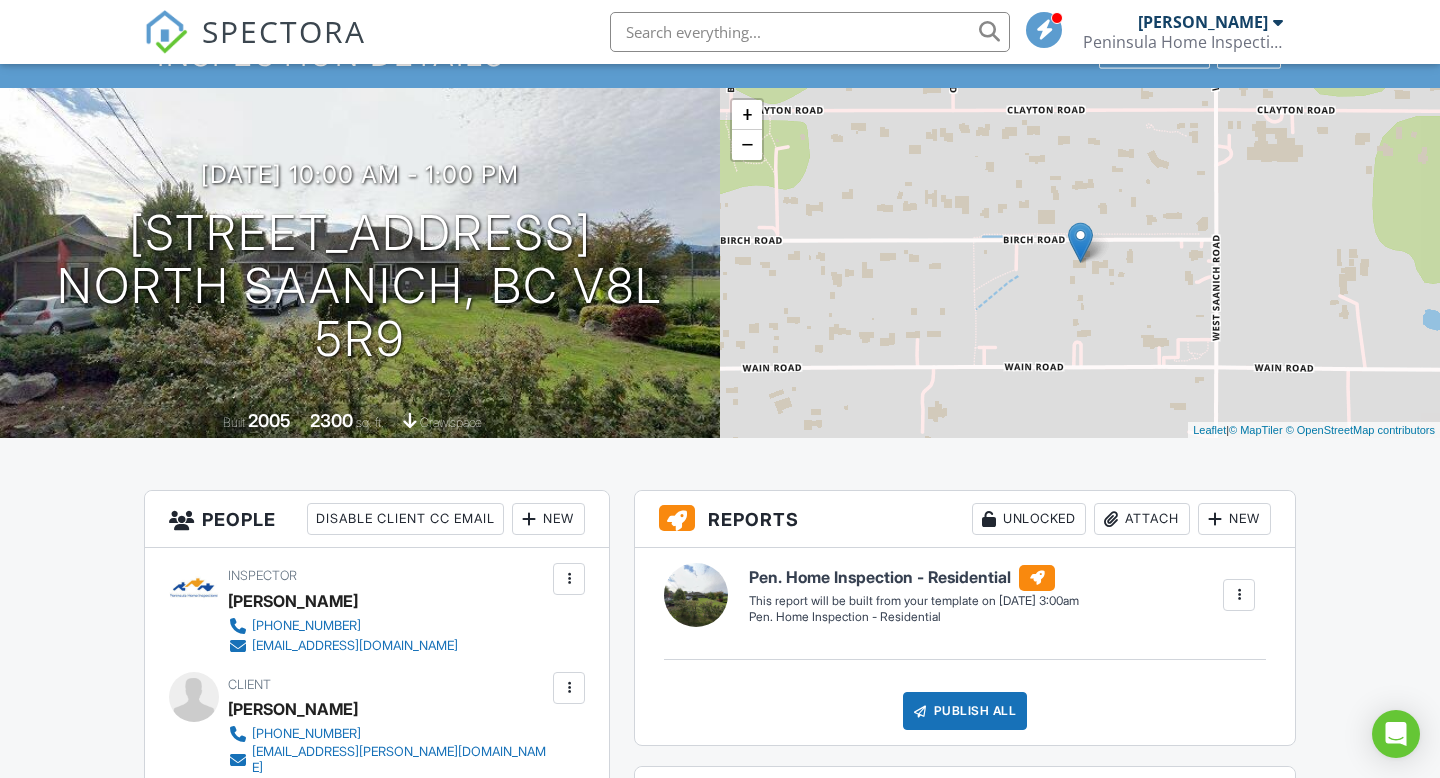 click at bounding box center (1239, 595) 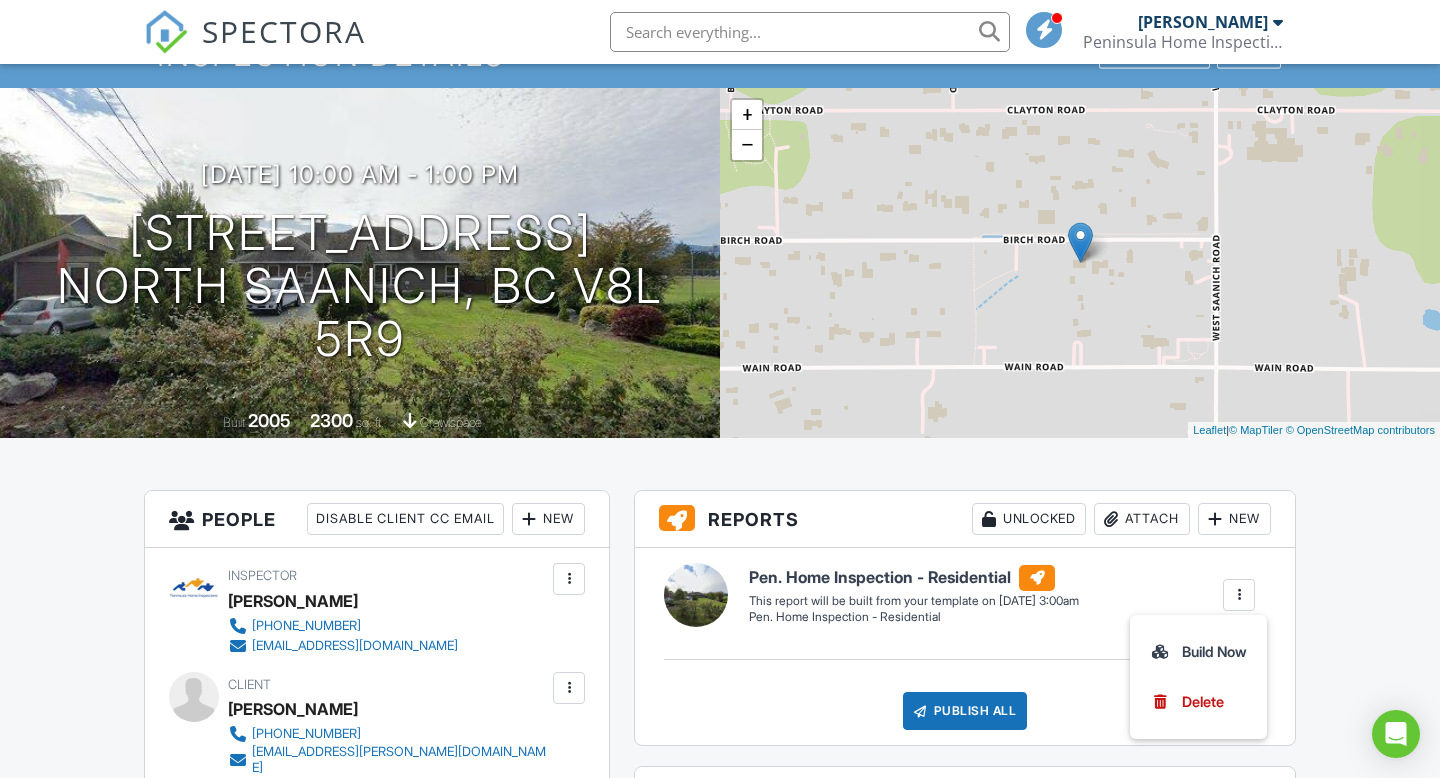 click at bounding box center (1239, 595) 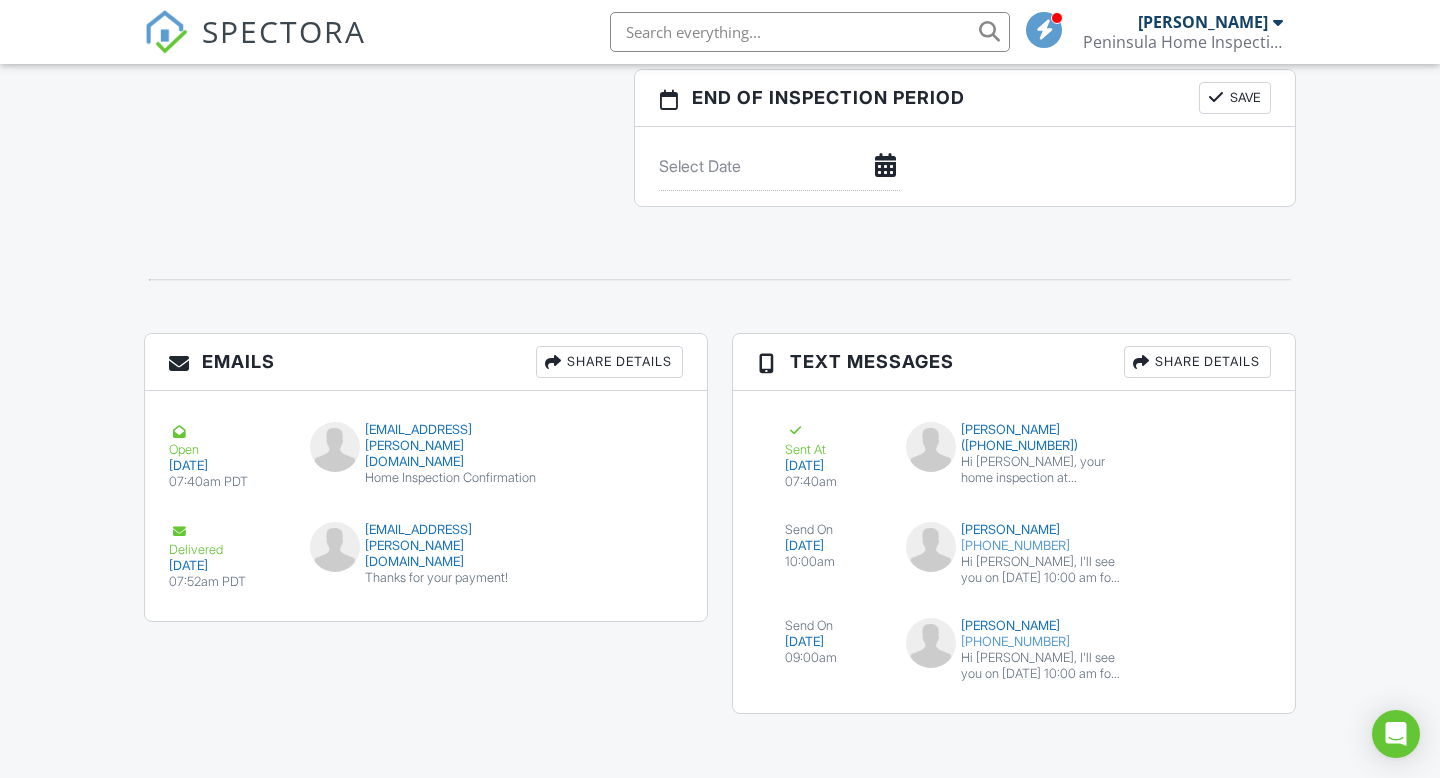 scroll, scrollTop: 2004, scrollLeft: 0, axis: vertical 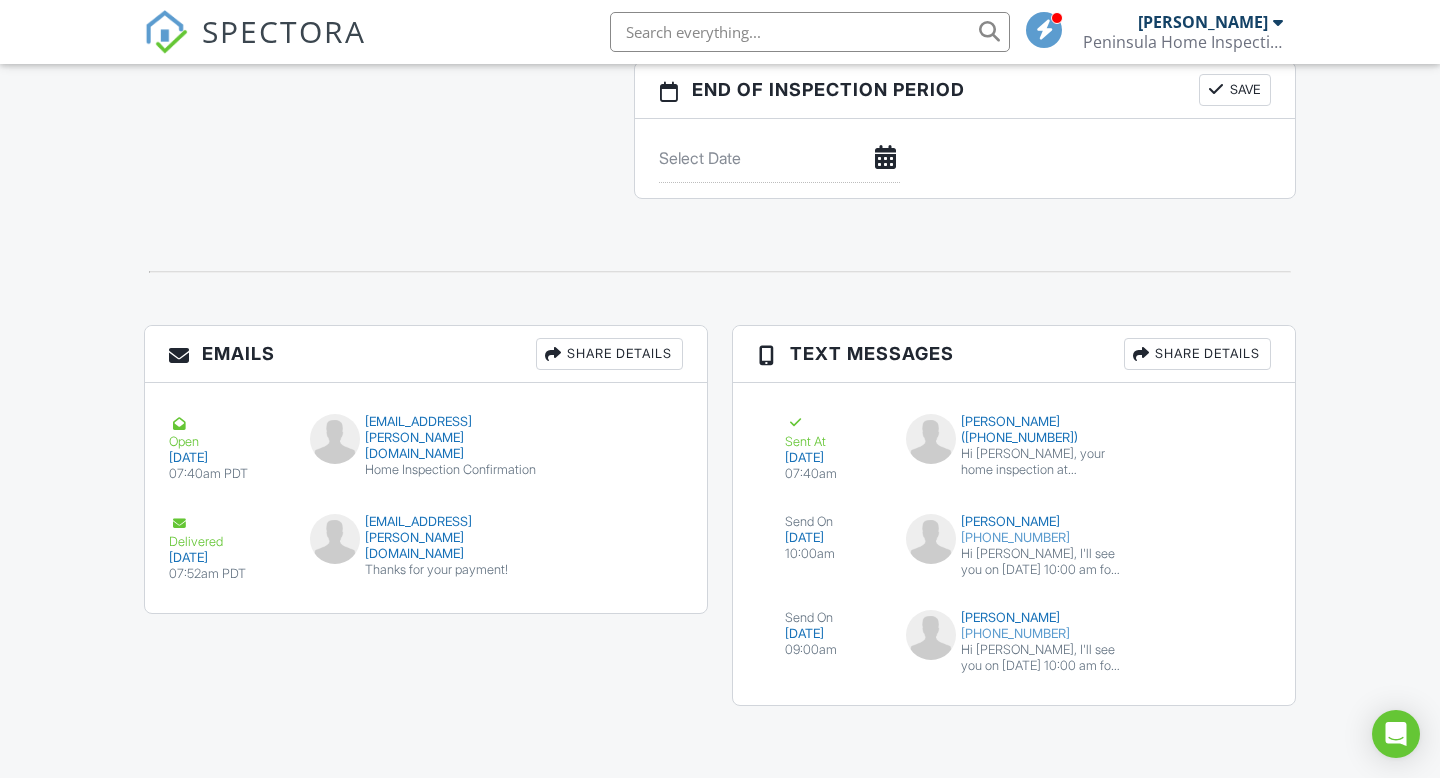 click at bounding box center [720, 272] 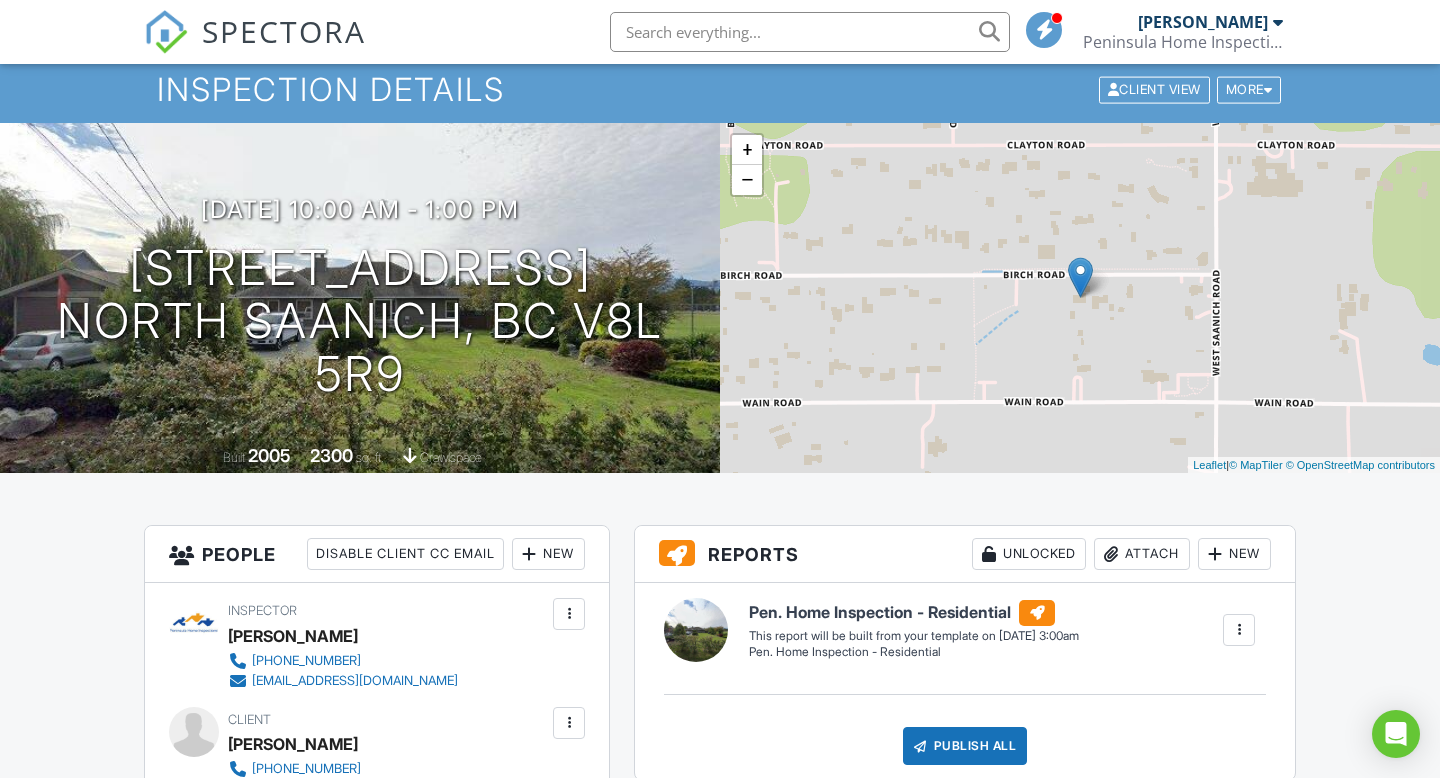 scroll, scrollTop: 0, scrollLeft: 0, axis: both 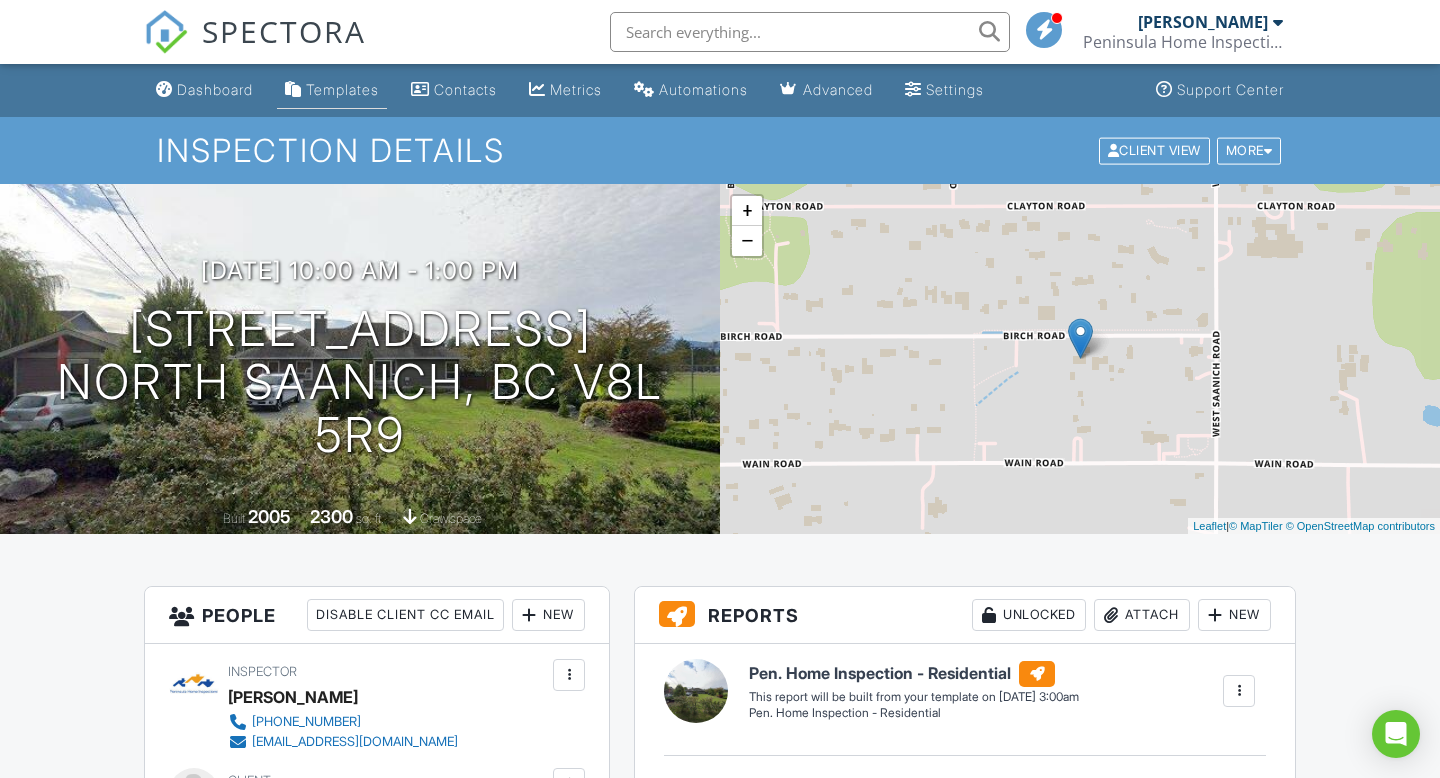 click on "Templates" at bounding box center (342, 89) 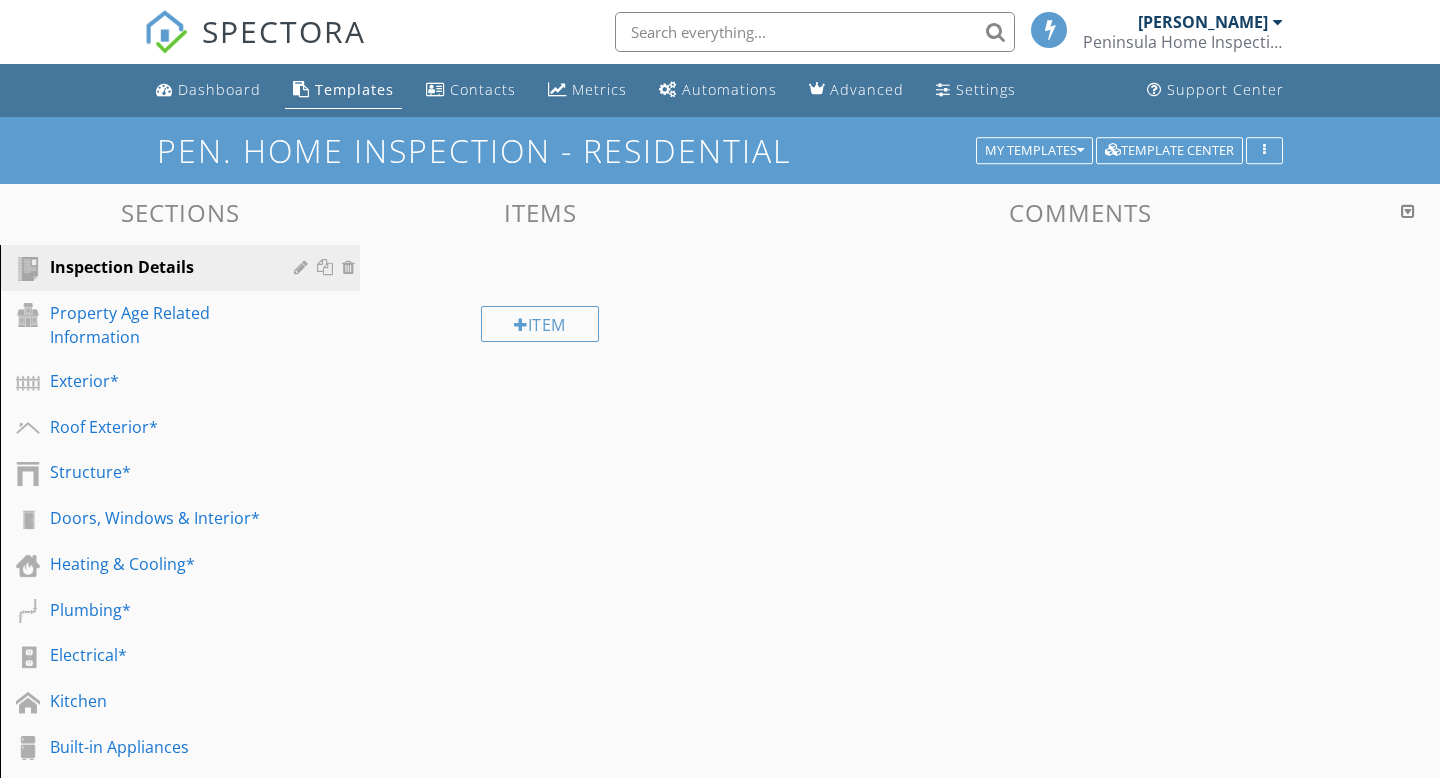scroll, scrollTop: 0, scrollLeft: 0, axis: both 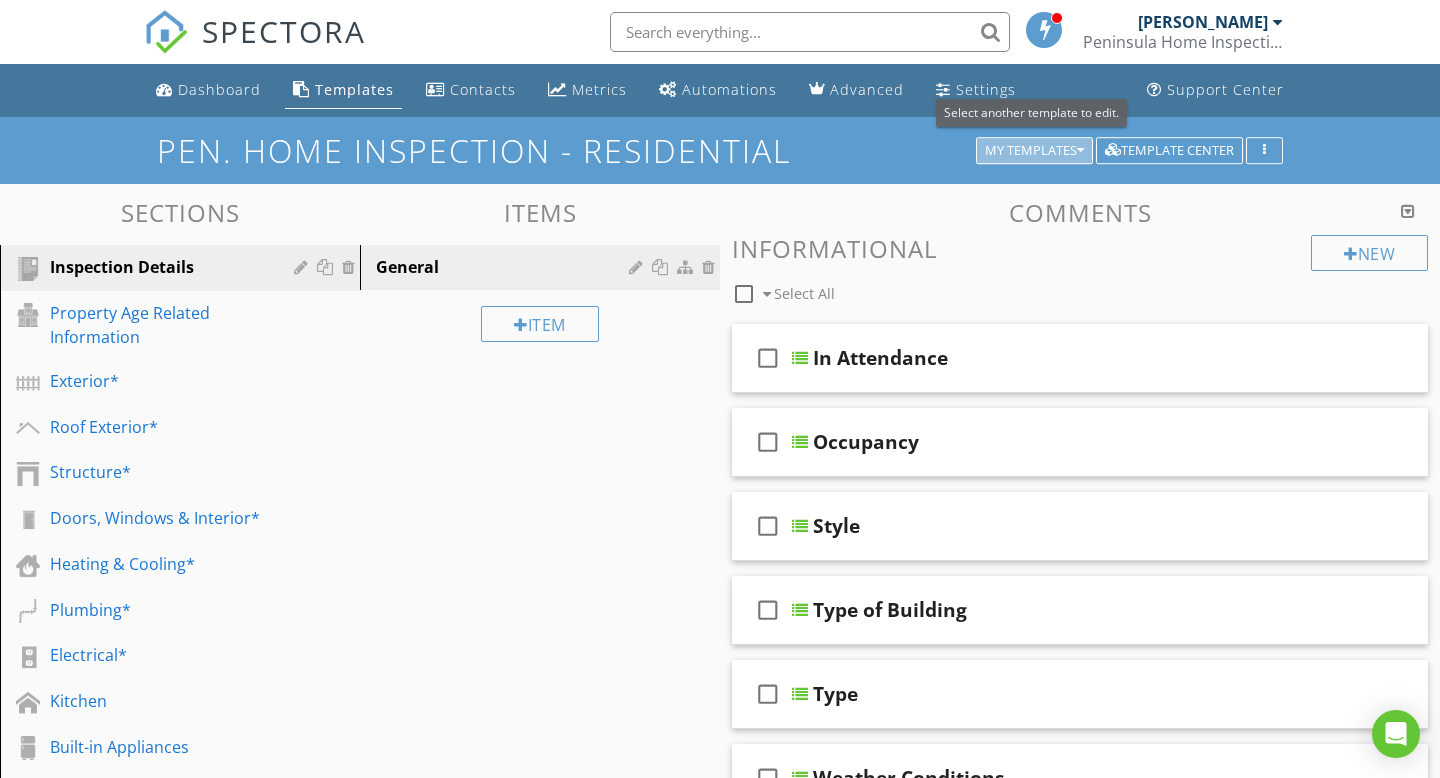 click on "My Templates" at bounding box center (1034, 151) 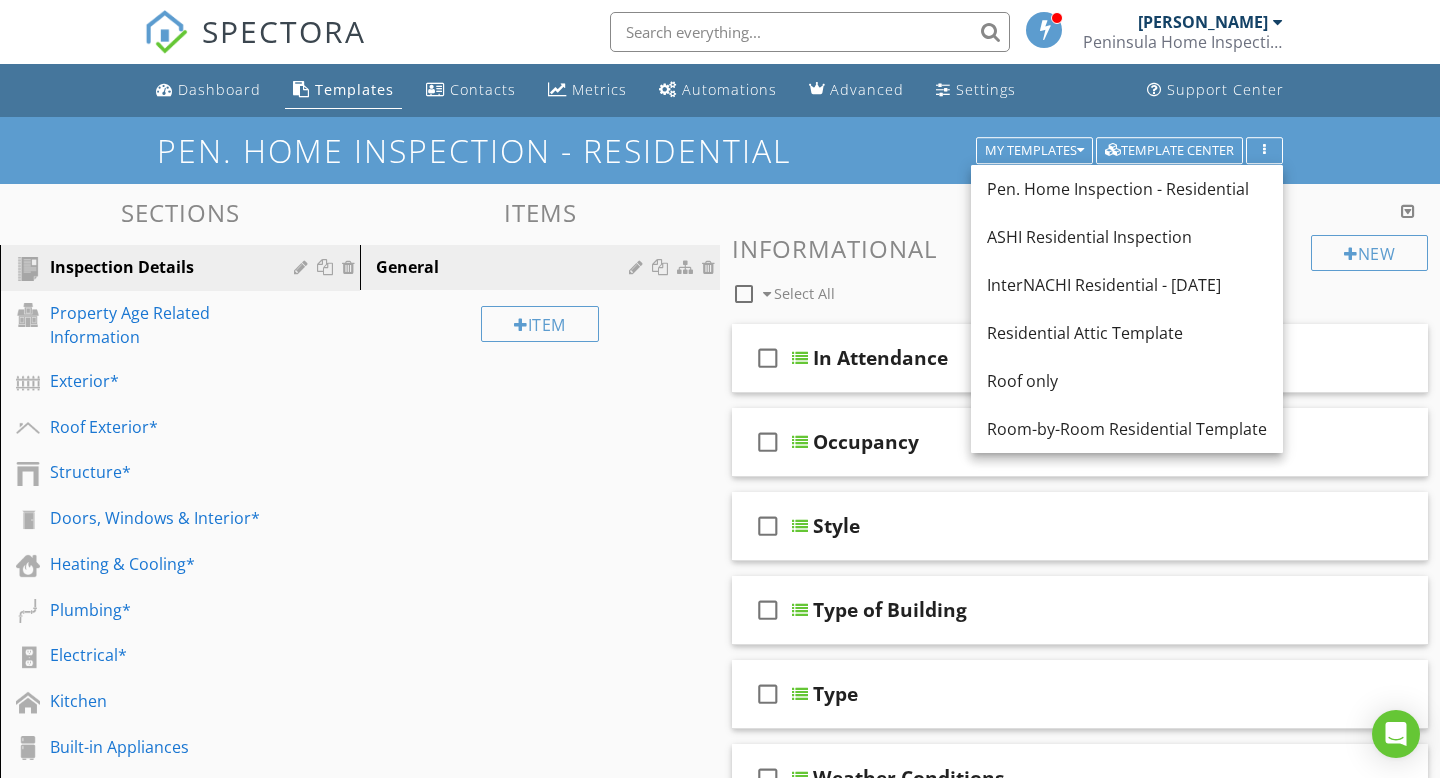click on "check_box_outline_blank     Select All" at bounding box center (1021, 289) 